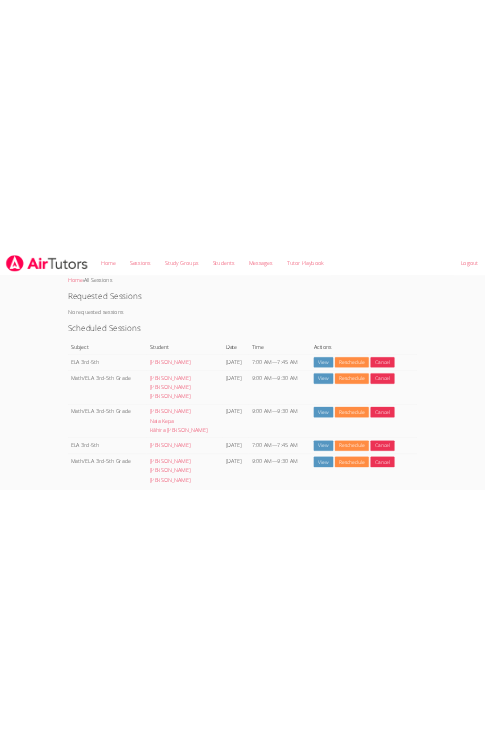 scroll, scrollTop: 0, scrollLeft: 0, axis: both 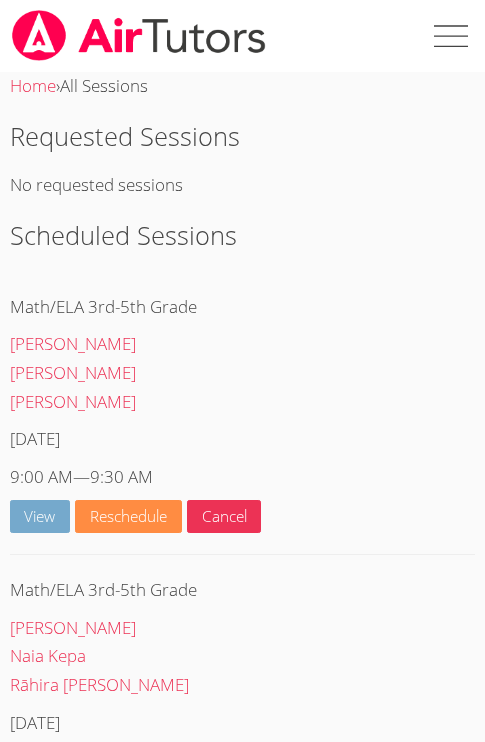 click on "View" at bounding box center (40, 516) 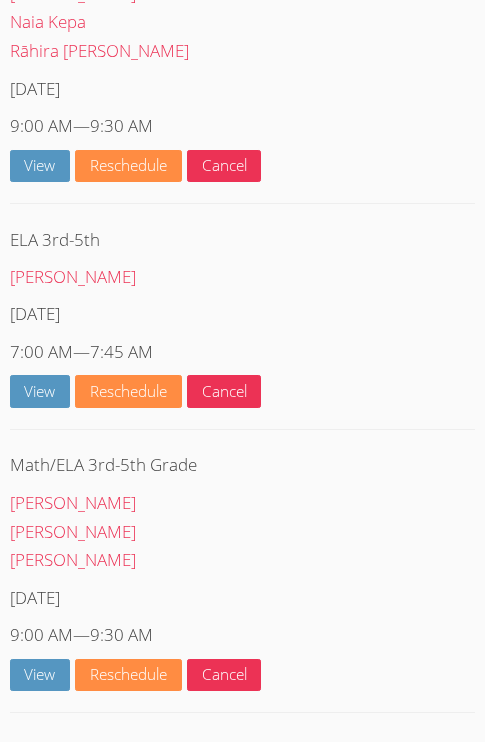 scroll, scrollTop: 0, scrollLeft: 0, axis: both 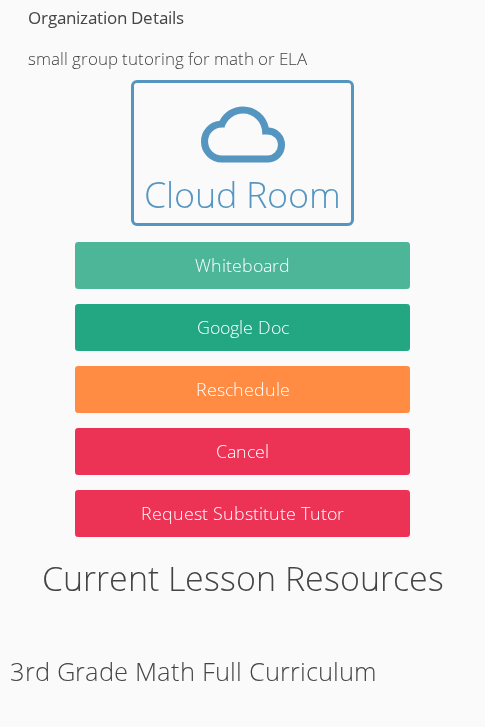 click on "Whiteboard" at bounding box center (242, 265) 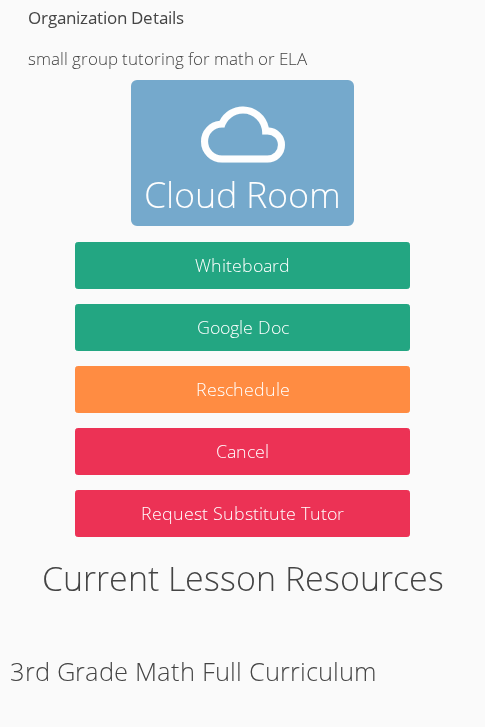 click at bounding box center [243, 135] 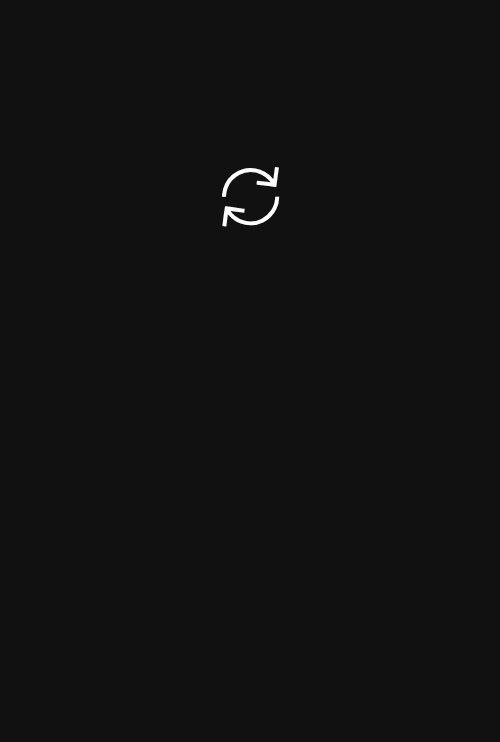 scroll, scrollTop: 0, scrollLeft: 0, axis: both 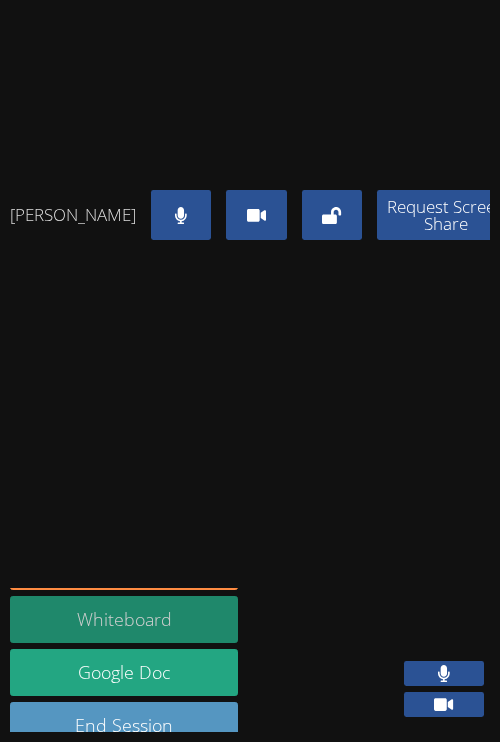 click on "Whiteboard" at bounding box center (124, 619) 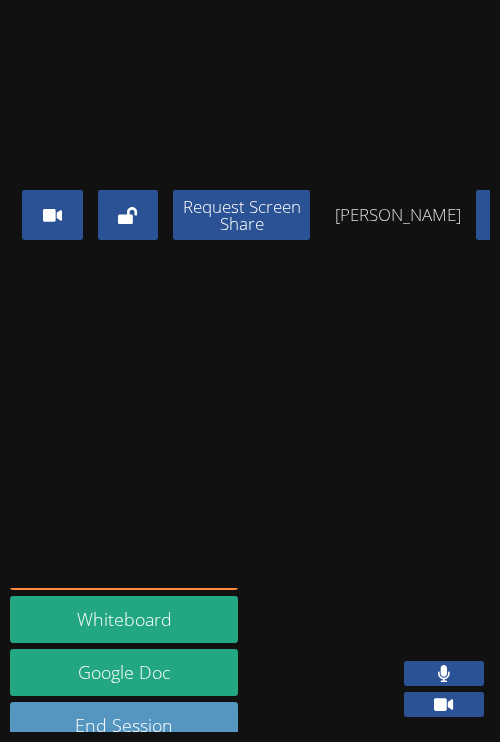 scroll, scrollTop: 0, scrollLeft: 0, axis: both 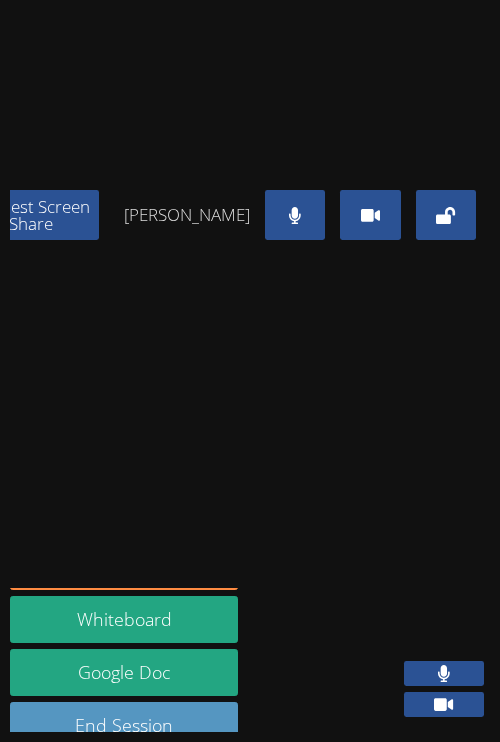 drag, startPoint x: 406, startPoint y: 488, endPoint x: 399, endPoint y: 466, distance: 23.086792 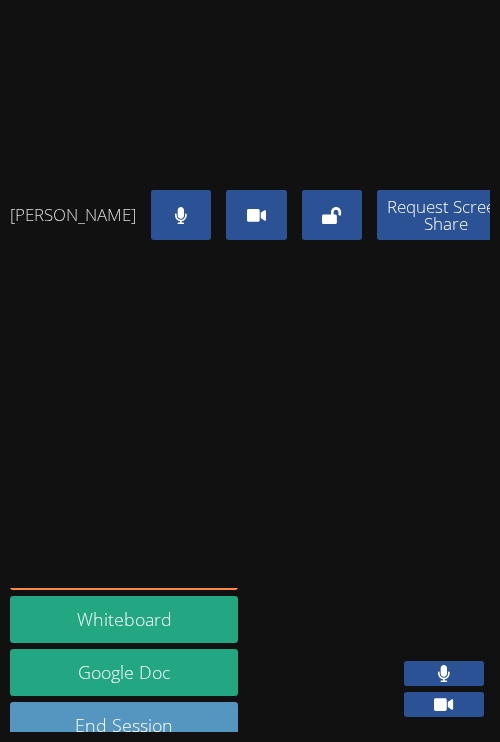 scroll, scrollTop: 0, scrollLeft: 415, axis: horizontal 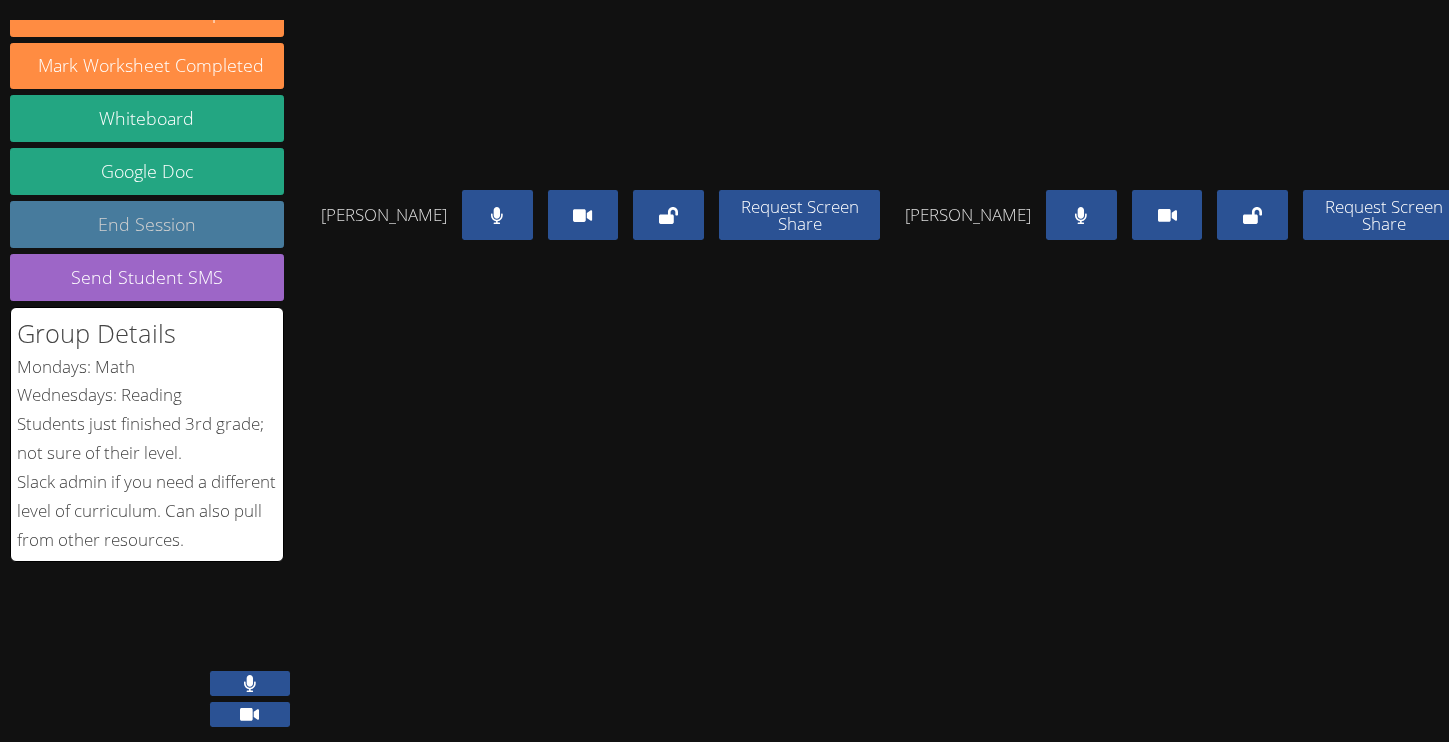 click on "End Session" at bounding box center (147, 224) 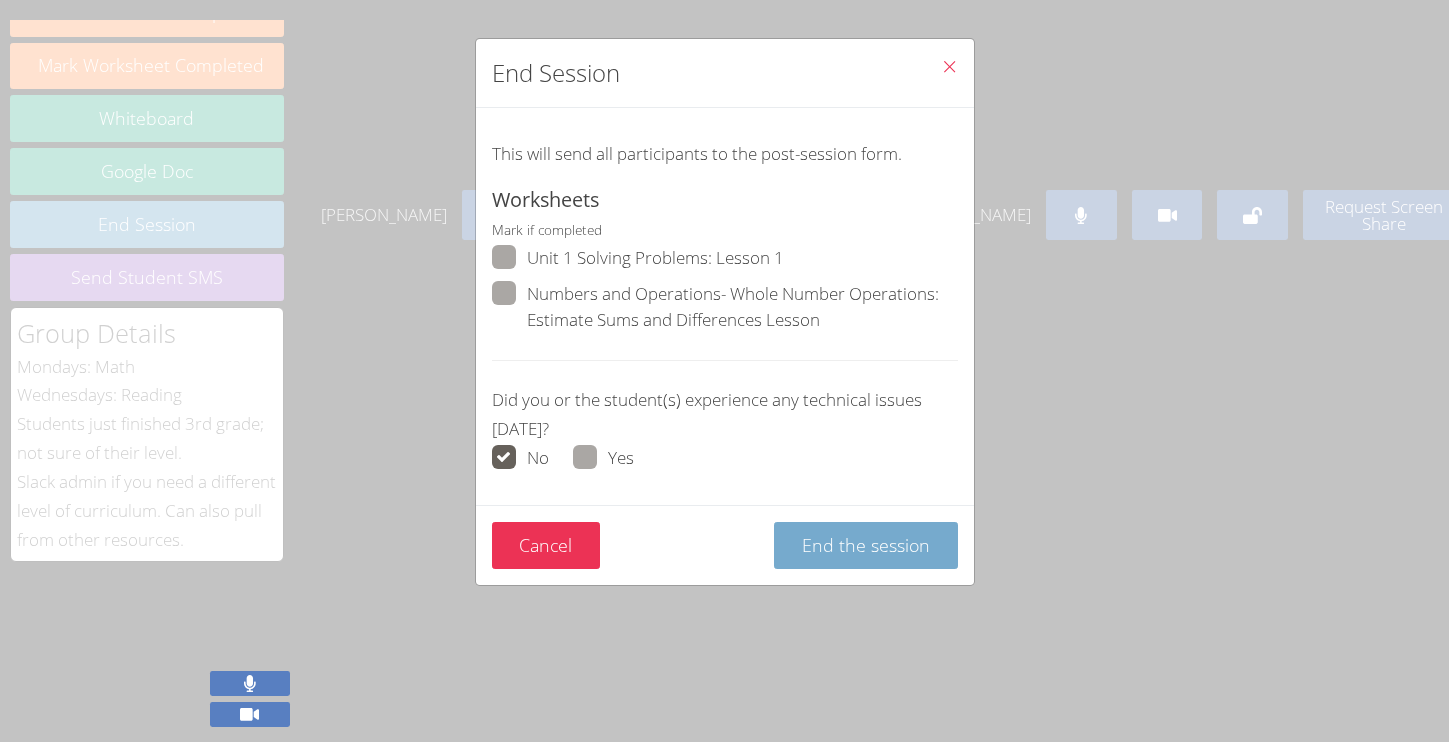 click on "End the session" at bounding box center (866, 545) 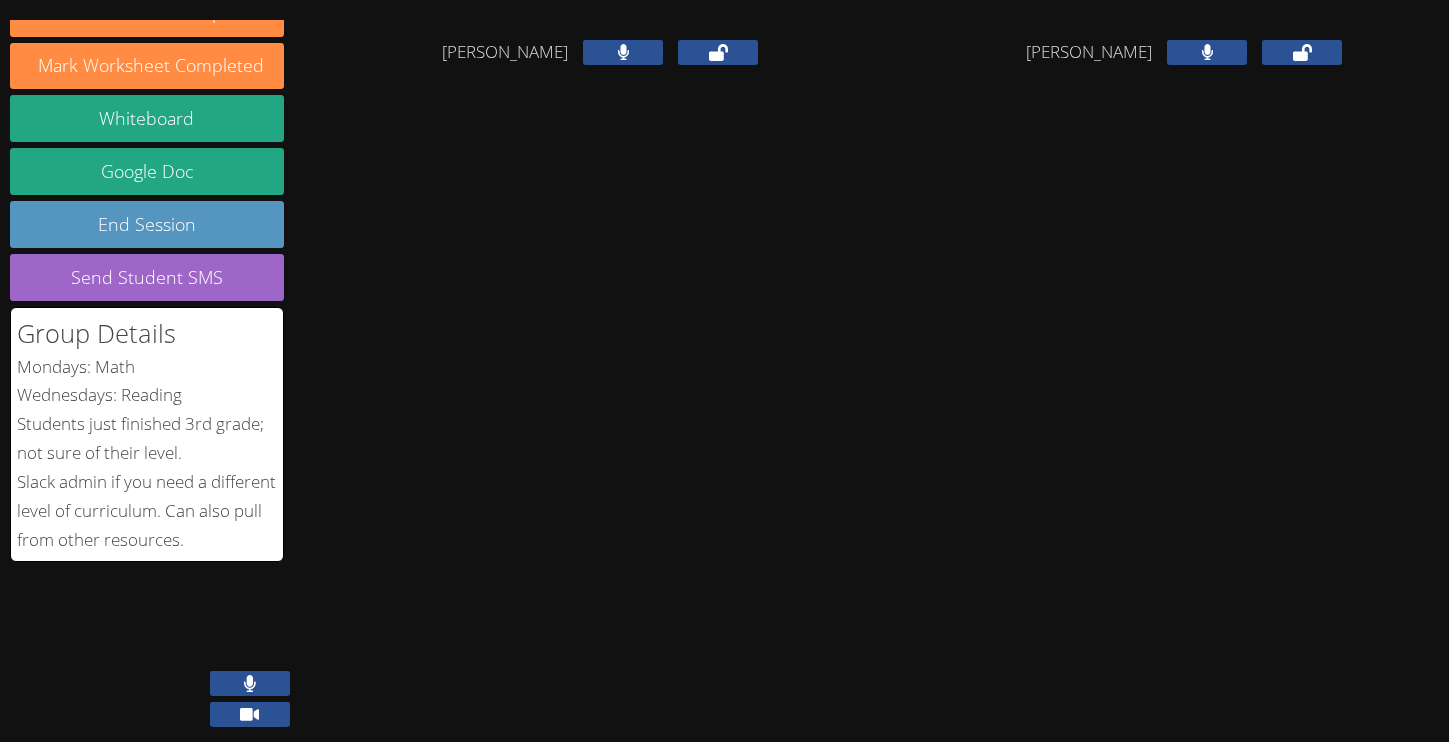 scroll, scrollTop: 344, scrollLeft: 0, axis: vertical 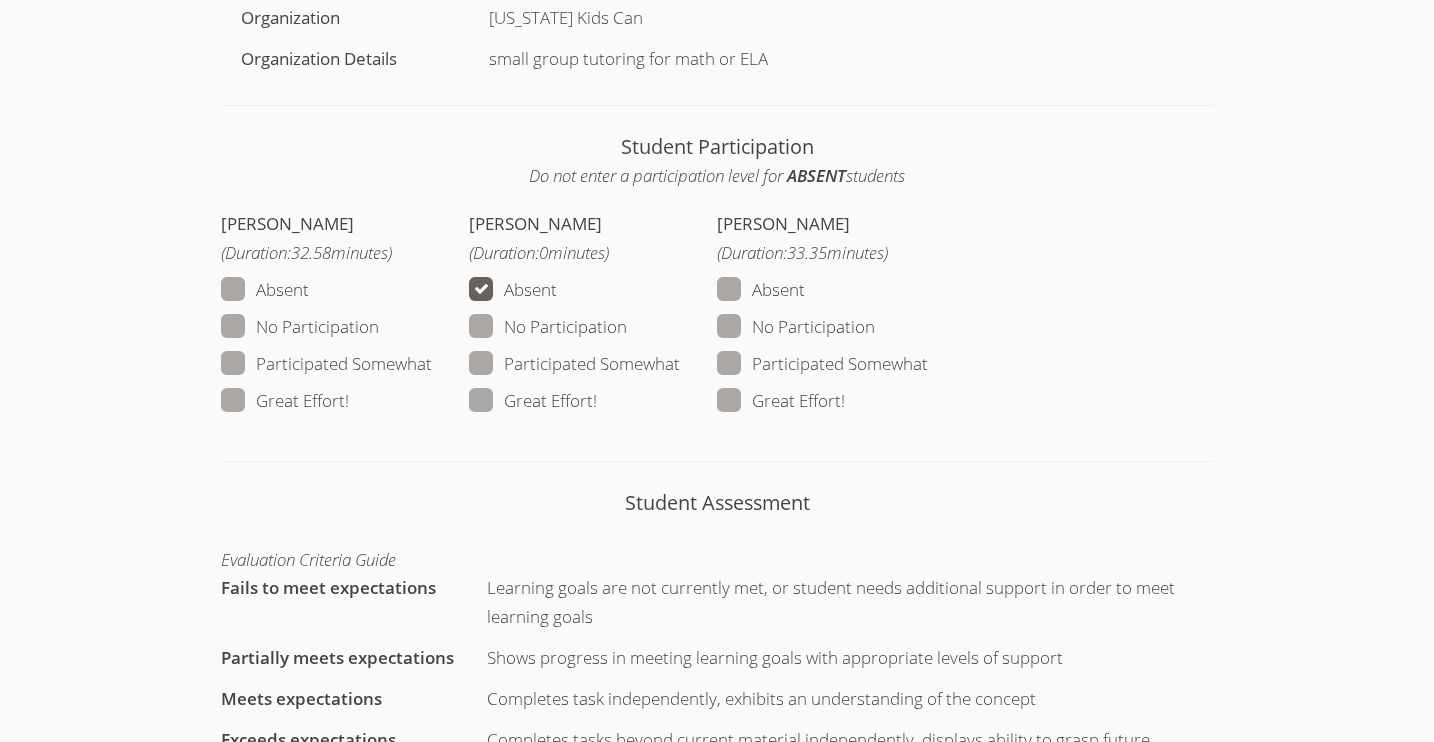 click on "Great Effort!" at bounding box center [285, 401] 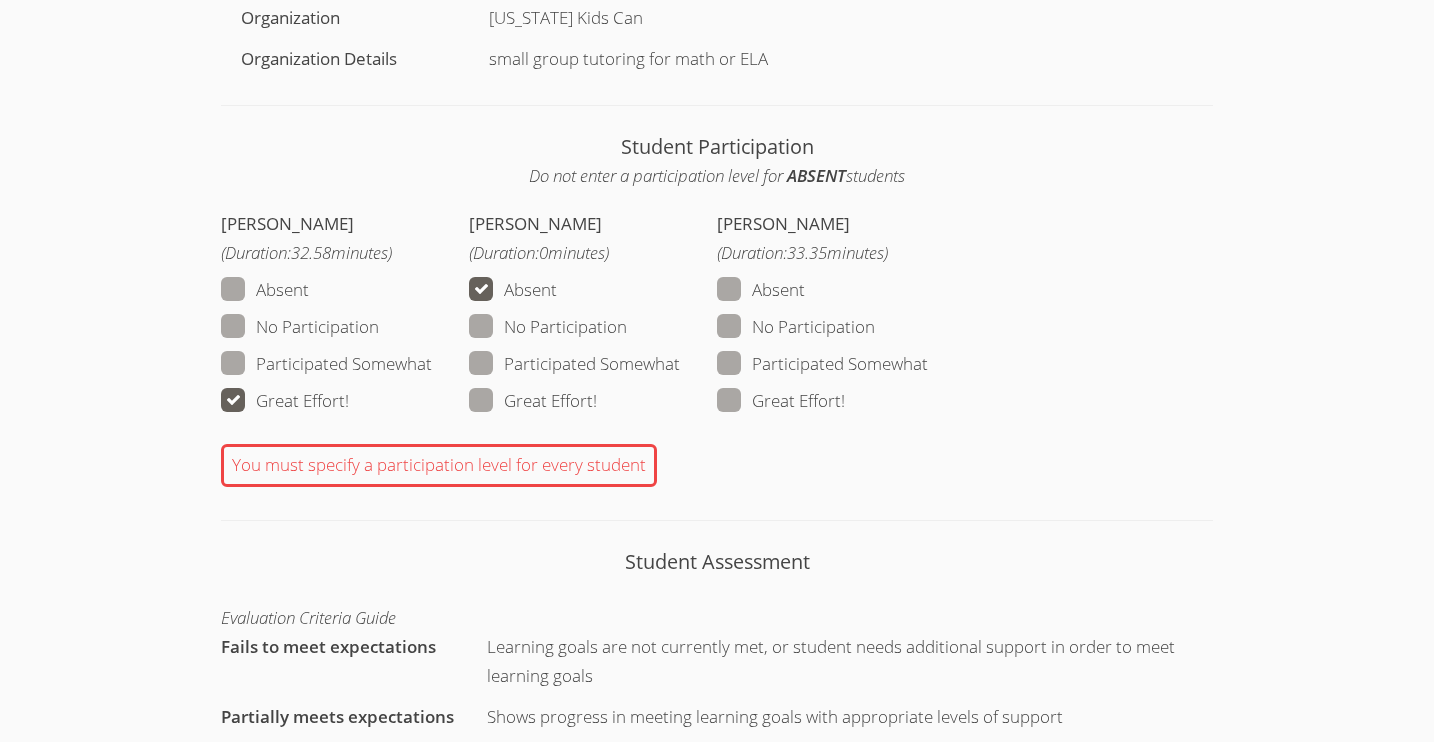 click on "Great Effort!" at bounding box center [781, 401] 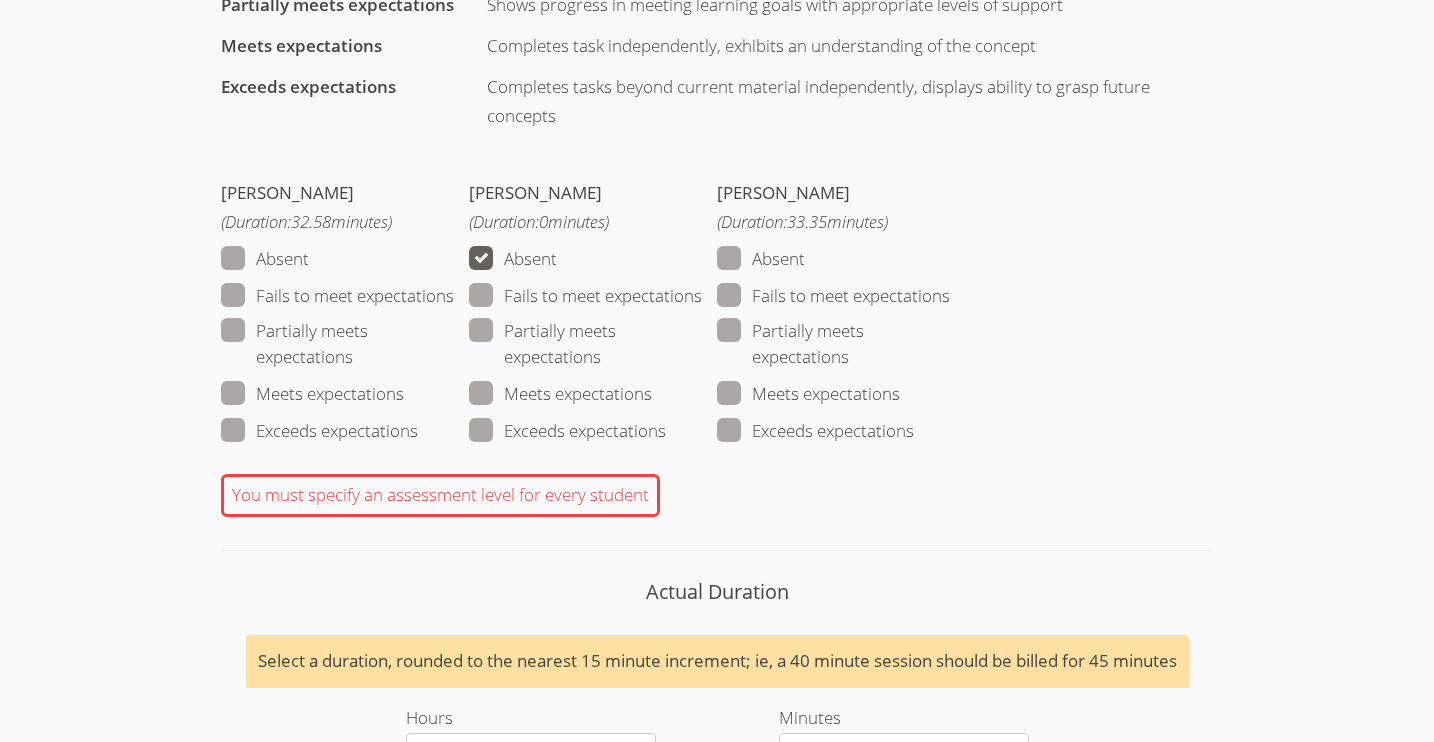 scroll, scrollTop: 1898, scrollLeft: 0, axis: vertical 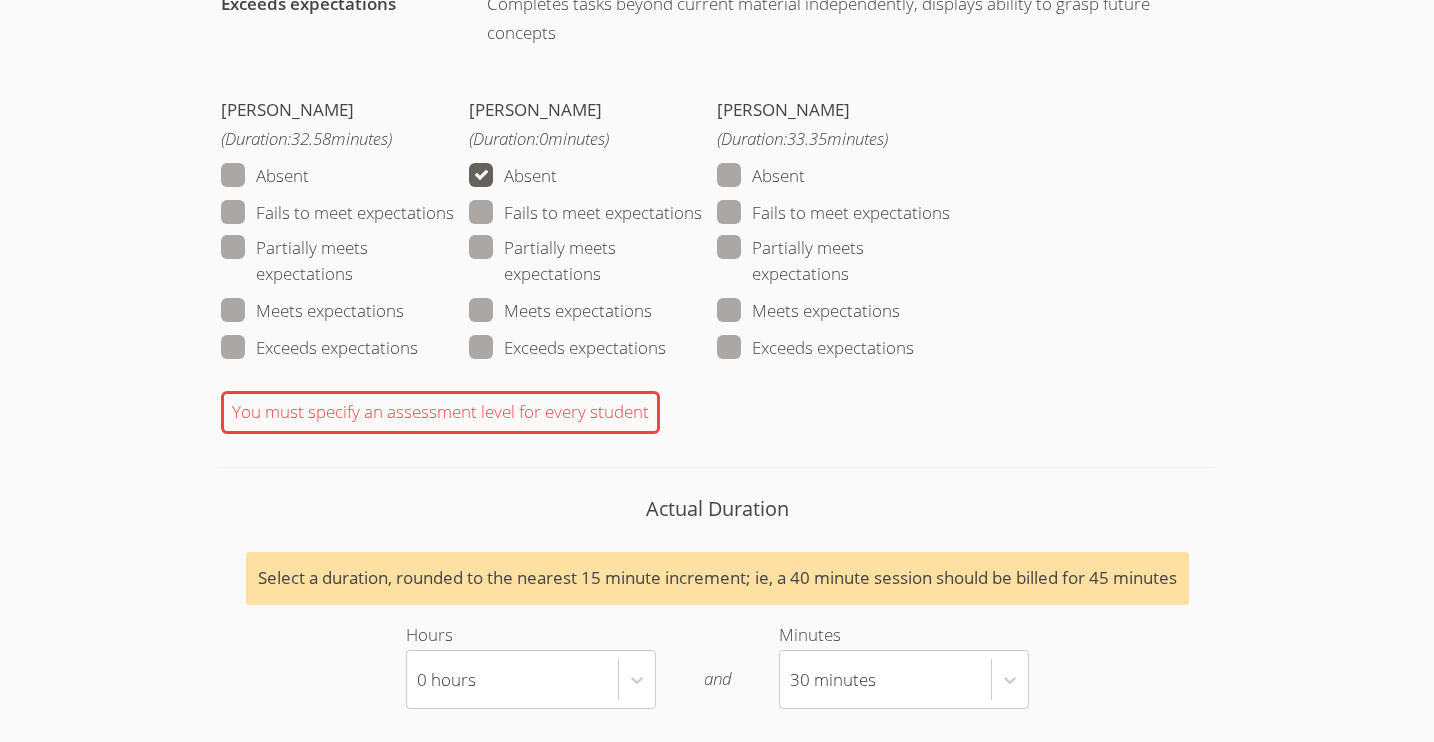 click on "Meets expectations" at bounding box center [312, 311] 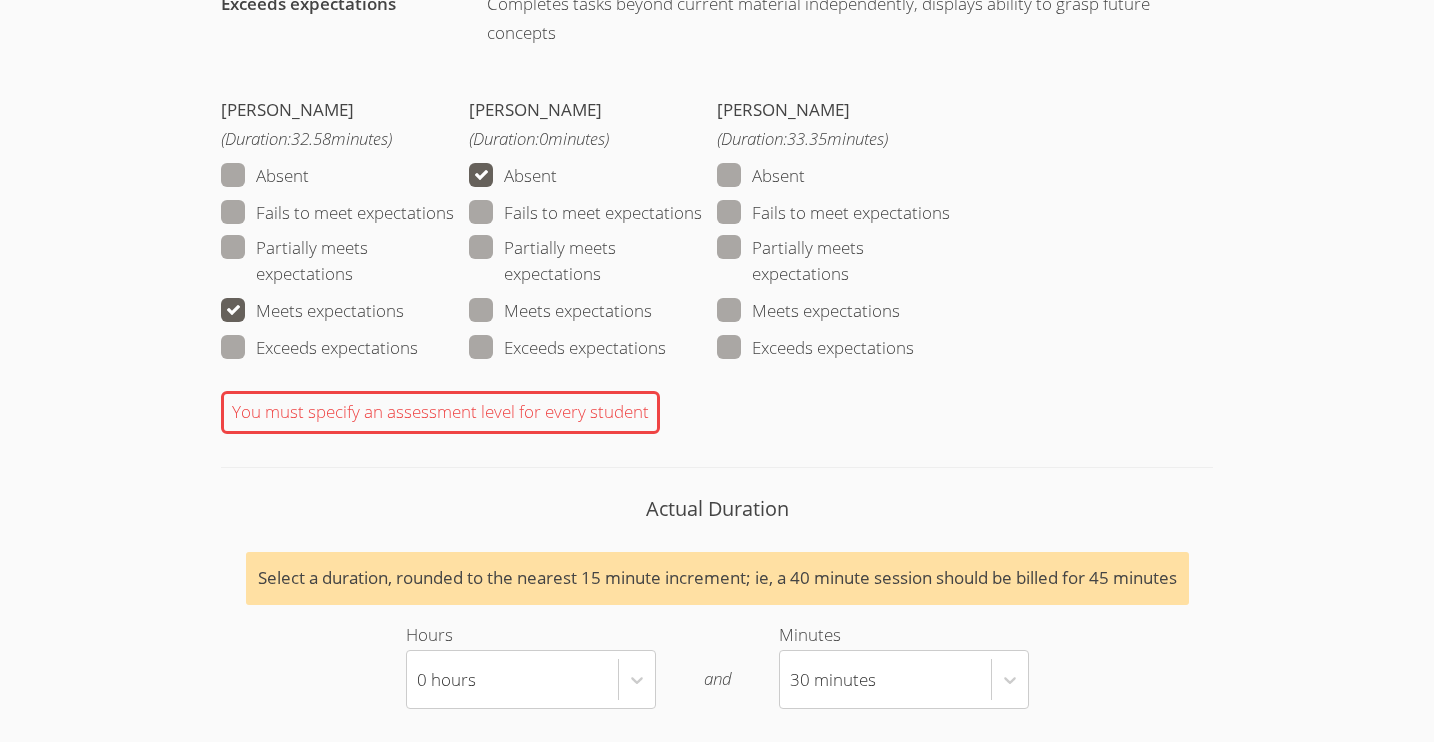 click on "Meets expectations" at bounding box center (808, 311) 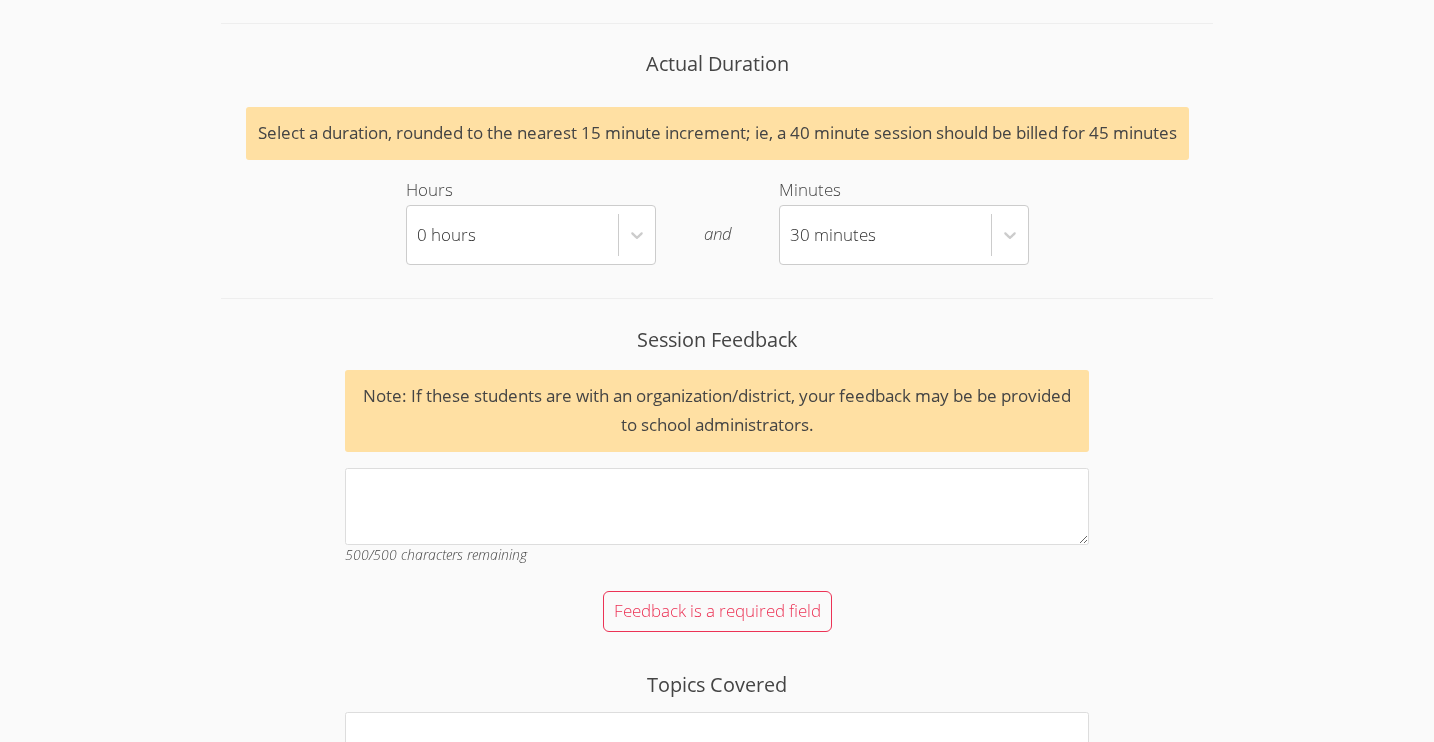 scroll, scrollTop: 2292, scrollLeft: 0, axis: vertical 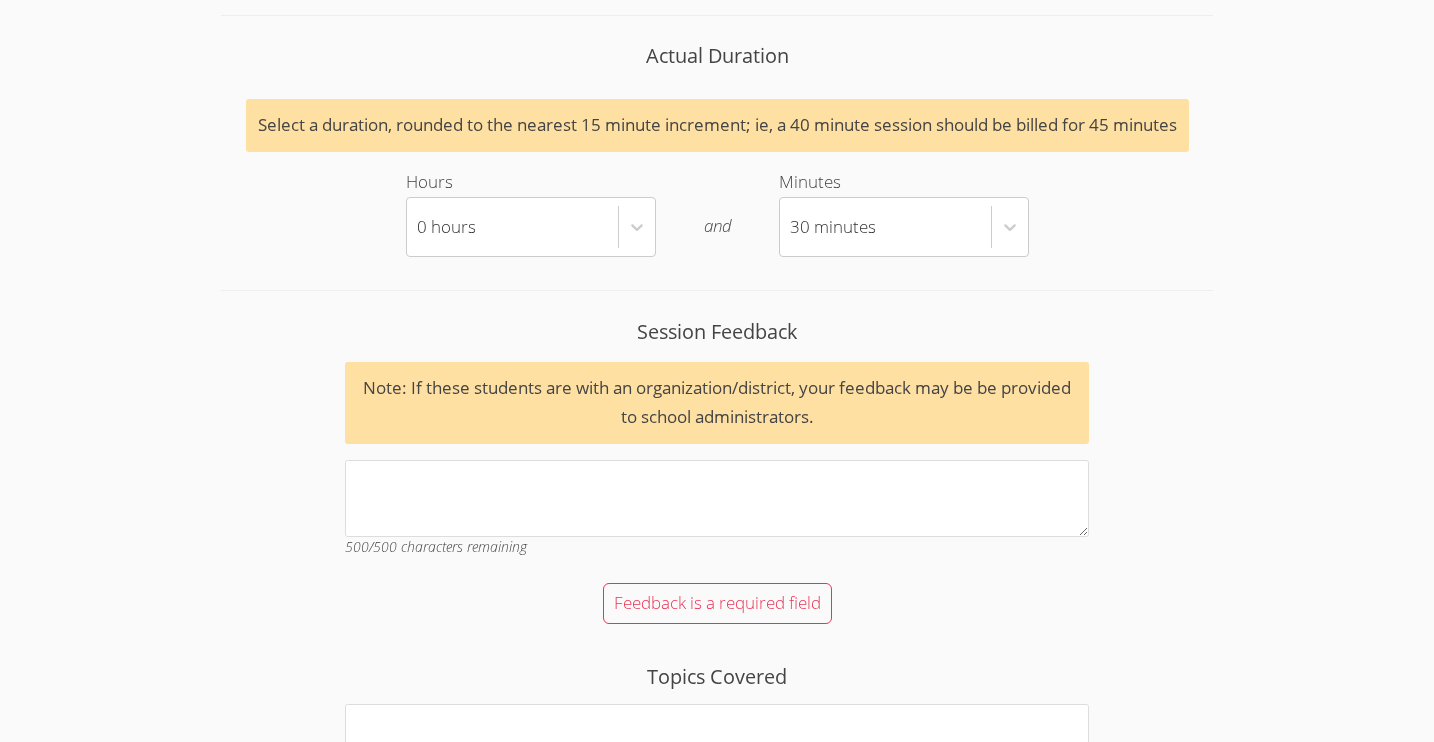click on "Session Feedback Note: If these students are with an organization/district, your feedback may be be provided to school administrators. 500 /500 characters remaining" at bounding box center (716, 445) 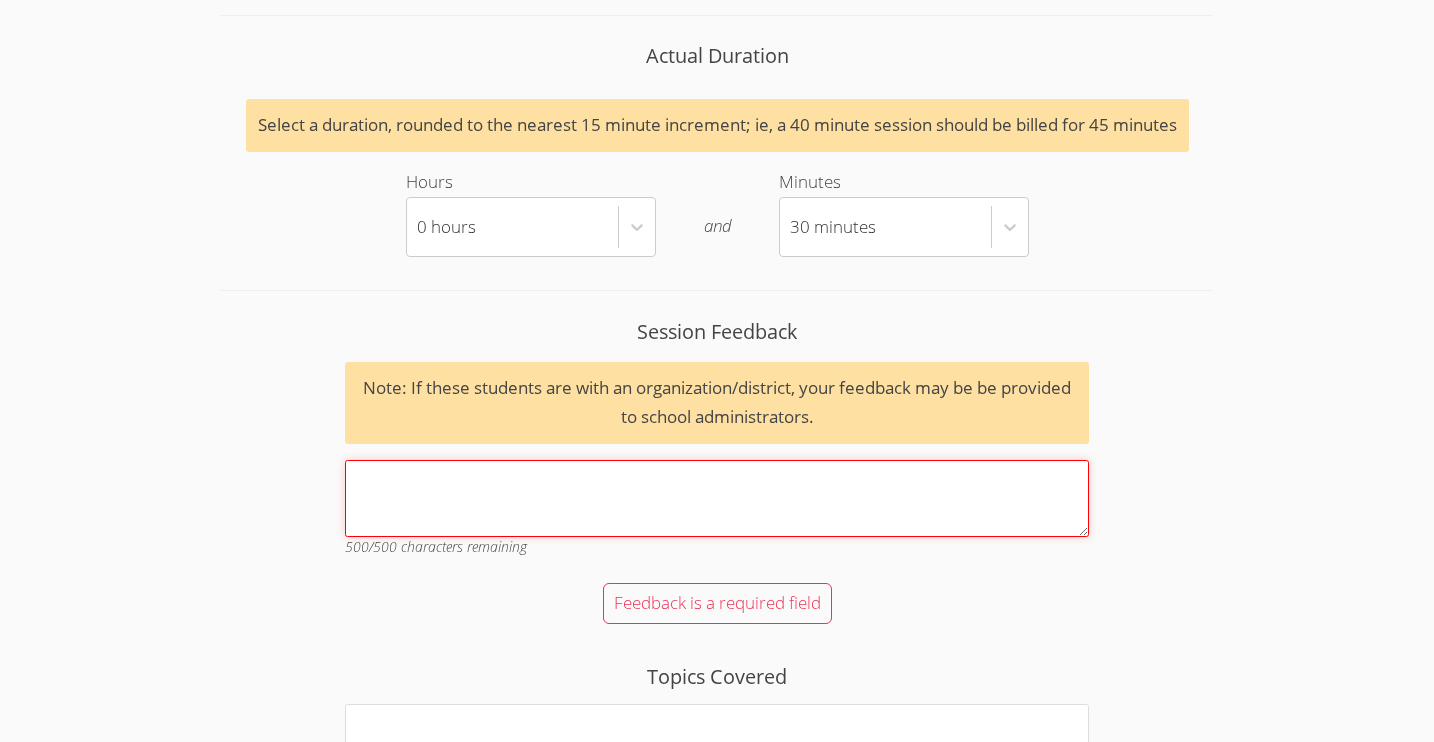 click on "Session Feedback Note: If these students are with an organization/district, your feedback may be be provided to school administrators. 500 /500 characters remaining" at bounding box center [716, 498] 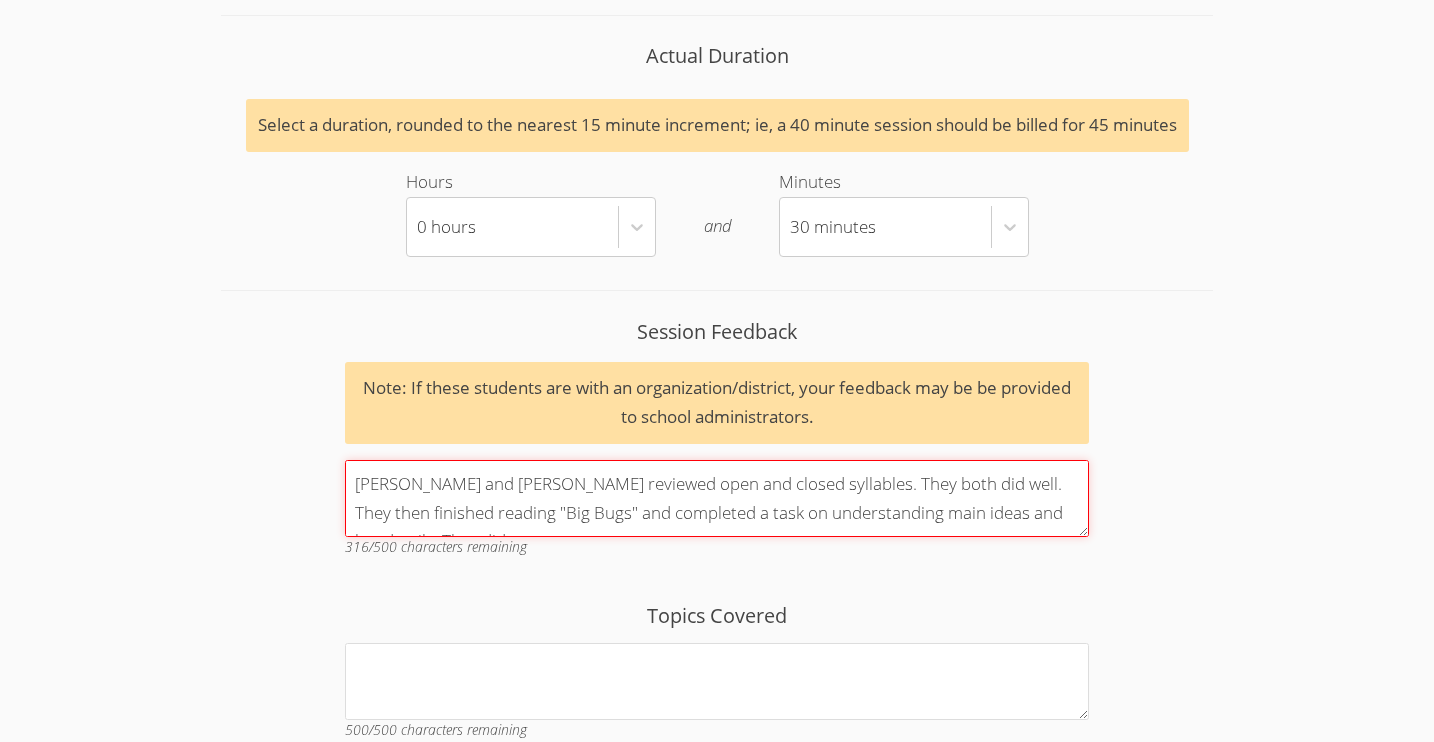 scroll, scrollTop: 17, scrollLeft: 0, axis: vertical 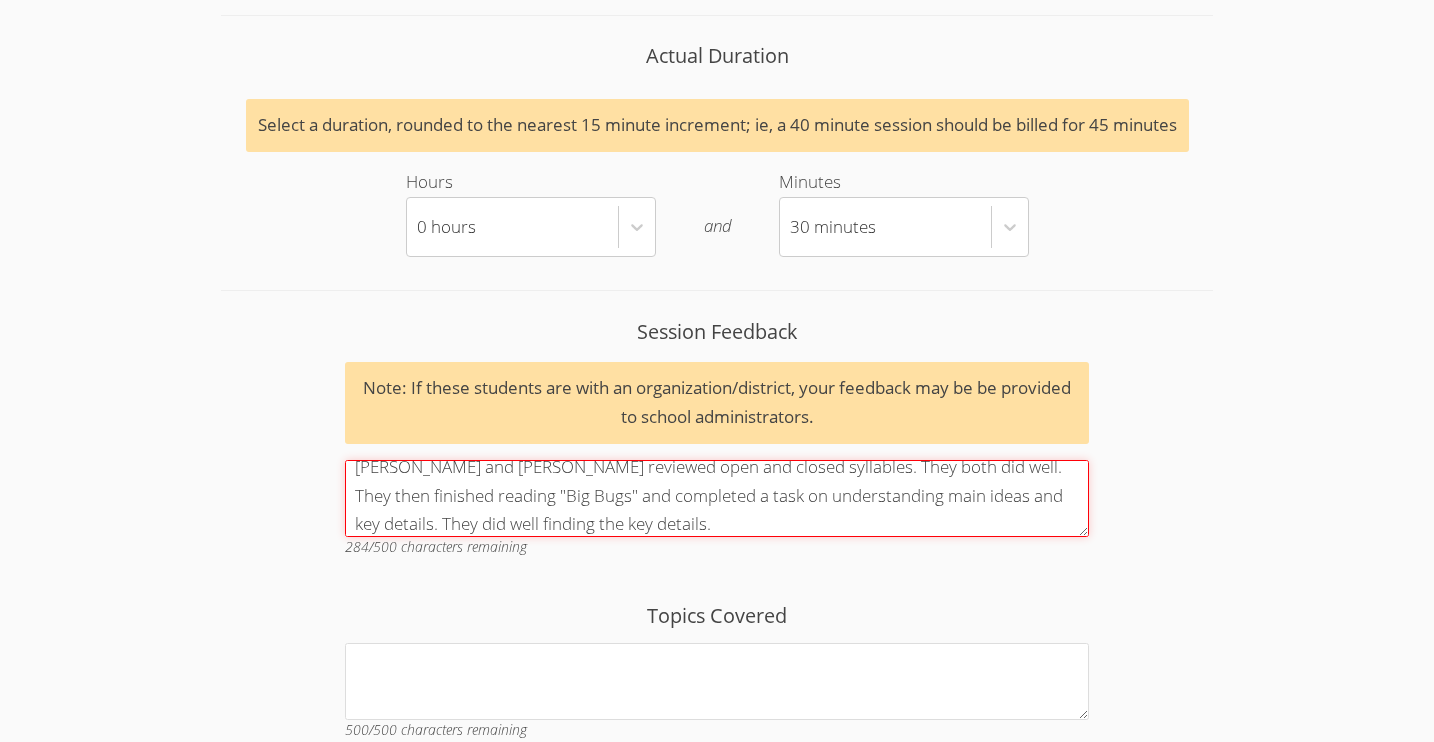 click on "Landon and Kalei reviewed open and closed syllables. They both did well. They then finished reading "Big Bugs" and completed a task on understanding main ideas and key details. They did well finding the key details." at bounding box center (716, 498) 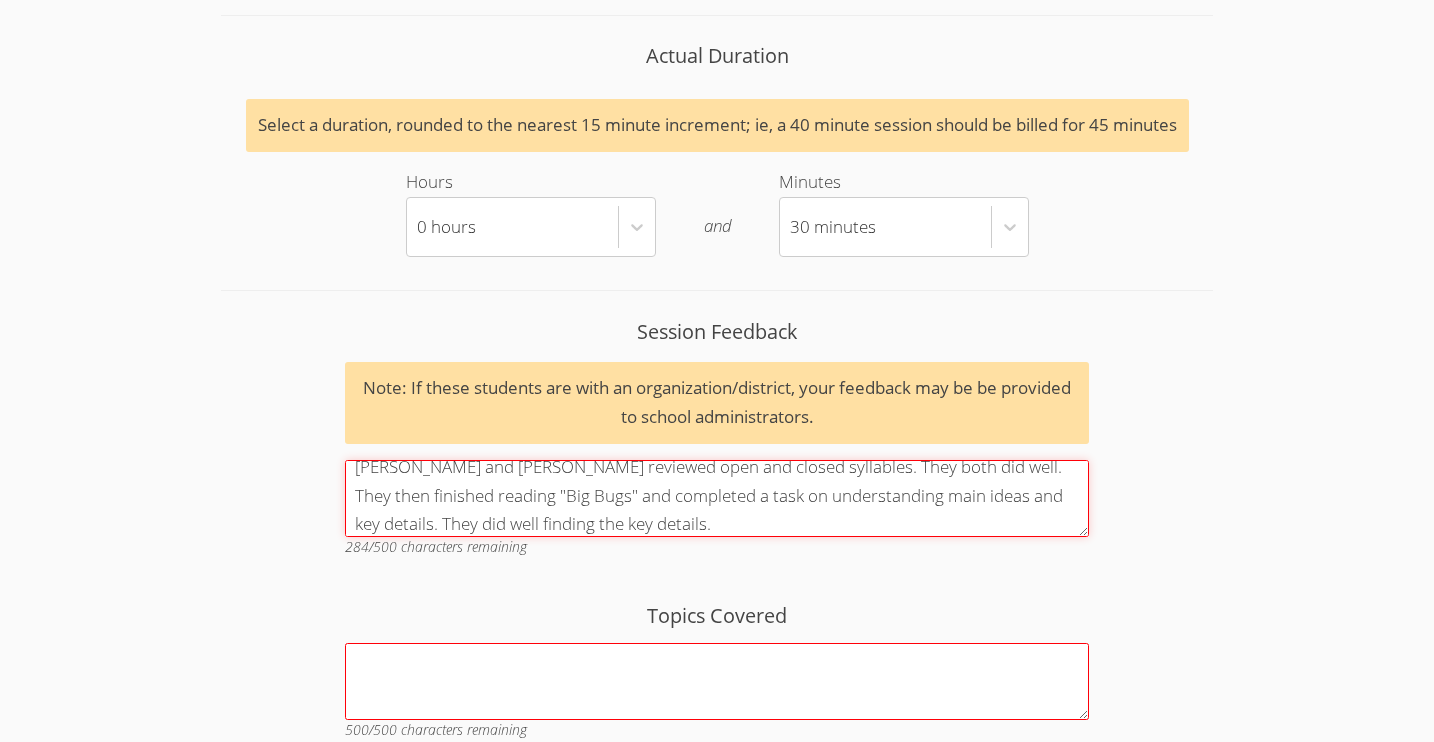 type on "Landon and Kalei reviewed open and closed syllables. They both did well. They then finished reading "Big Bugs" and completed a task on understanding main ideas and key details. They did well finding the key details." 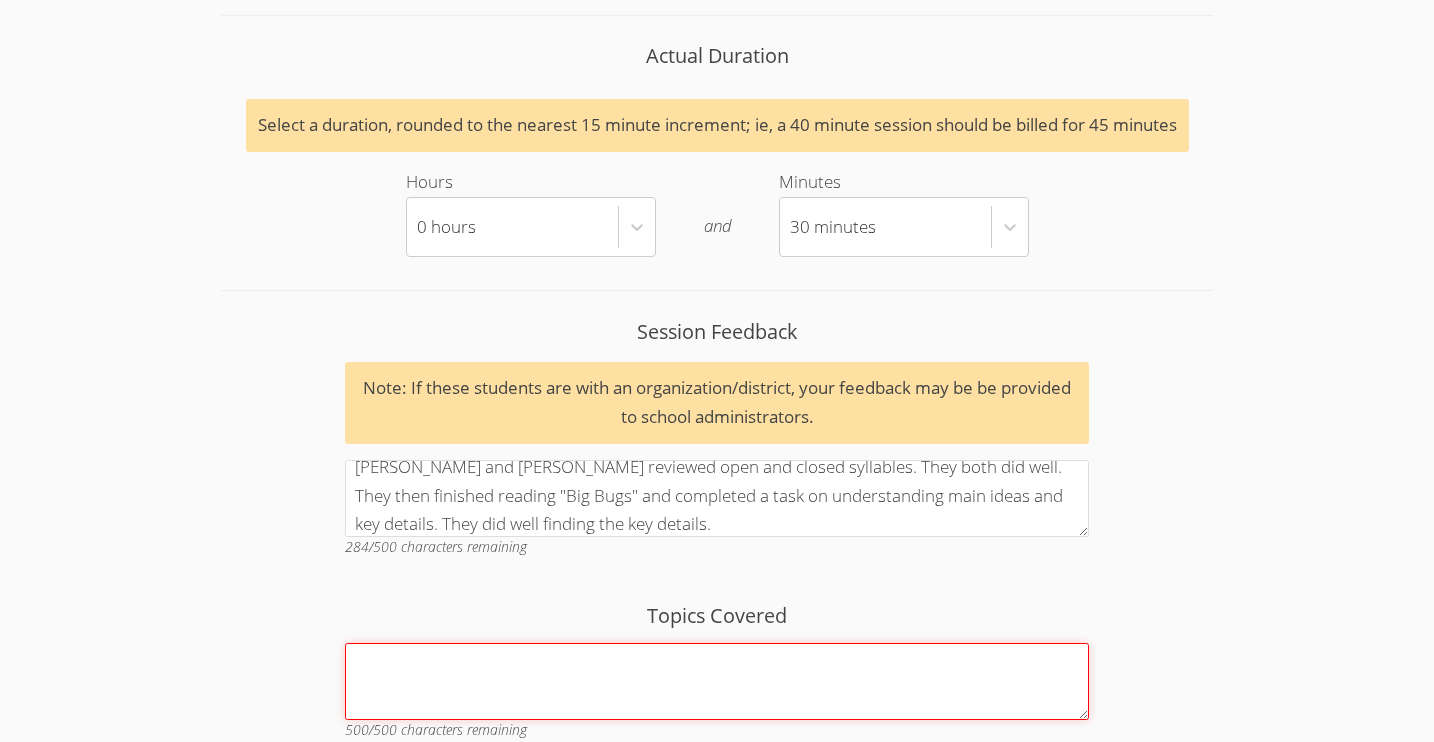 click on "Topics Covered" at bounding box center (716, 681) 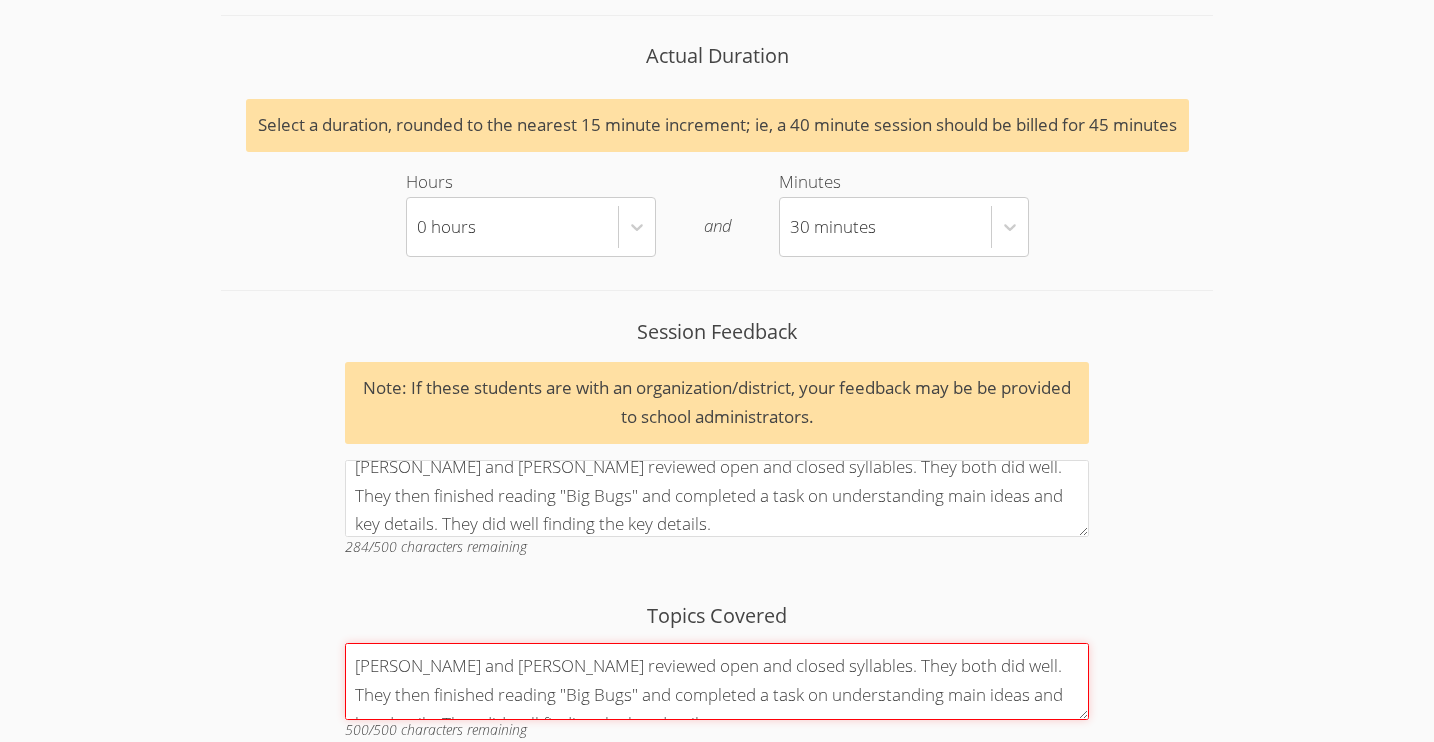 scroll, scrollTop: 17, scrollLeft: 0, axis: vertical 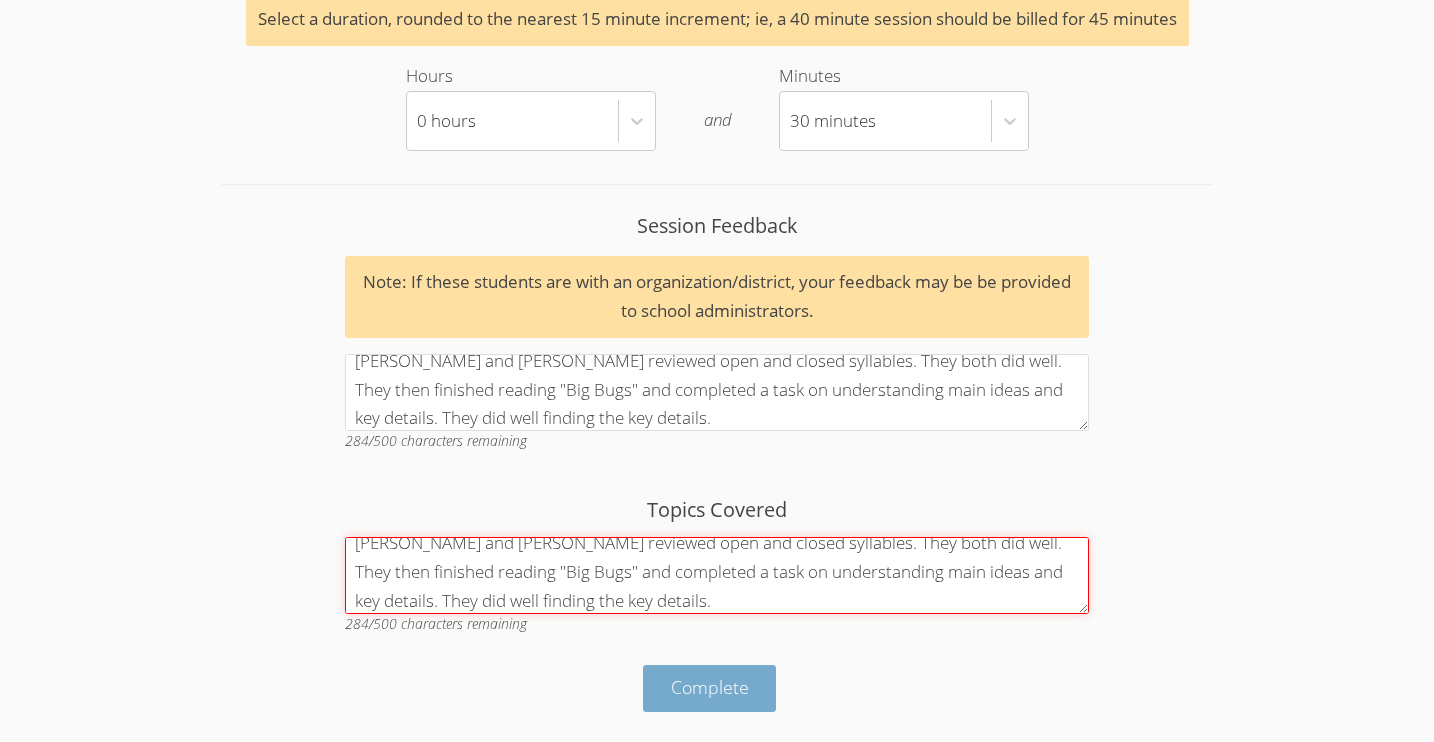 type on "Landon and Kalei reviewed open and closed syllables. They both did well. They then finished reading "Big Bugs" and completed a task on understanding main ideas and key details. They did well finding the key details." 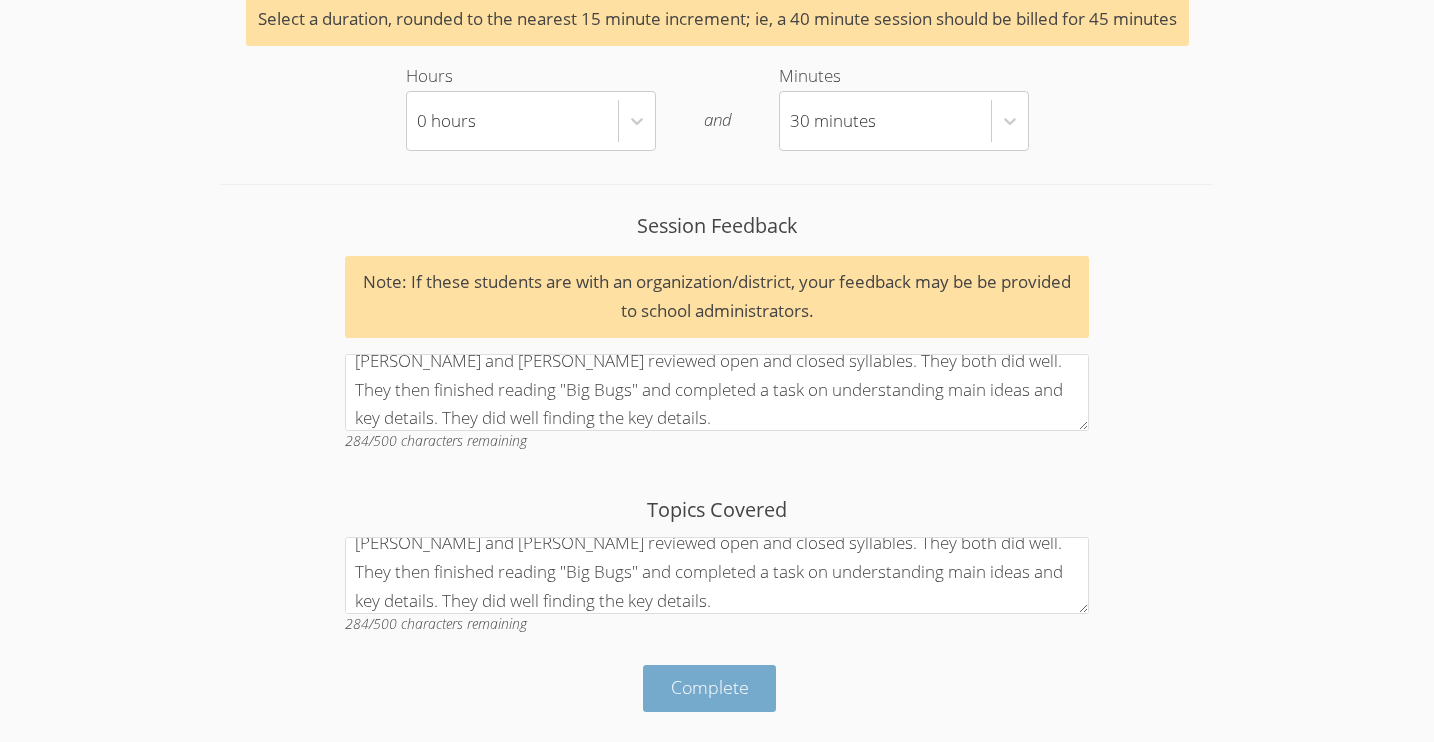 click on "Complete" at bounding box center [710, 687] 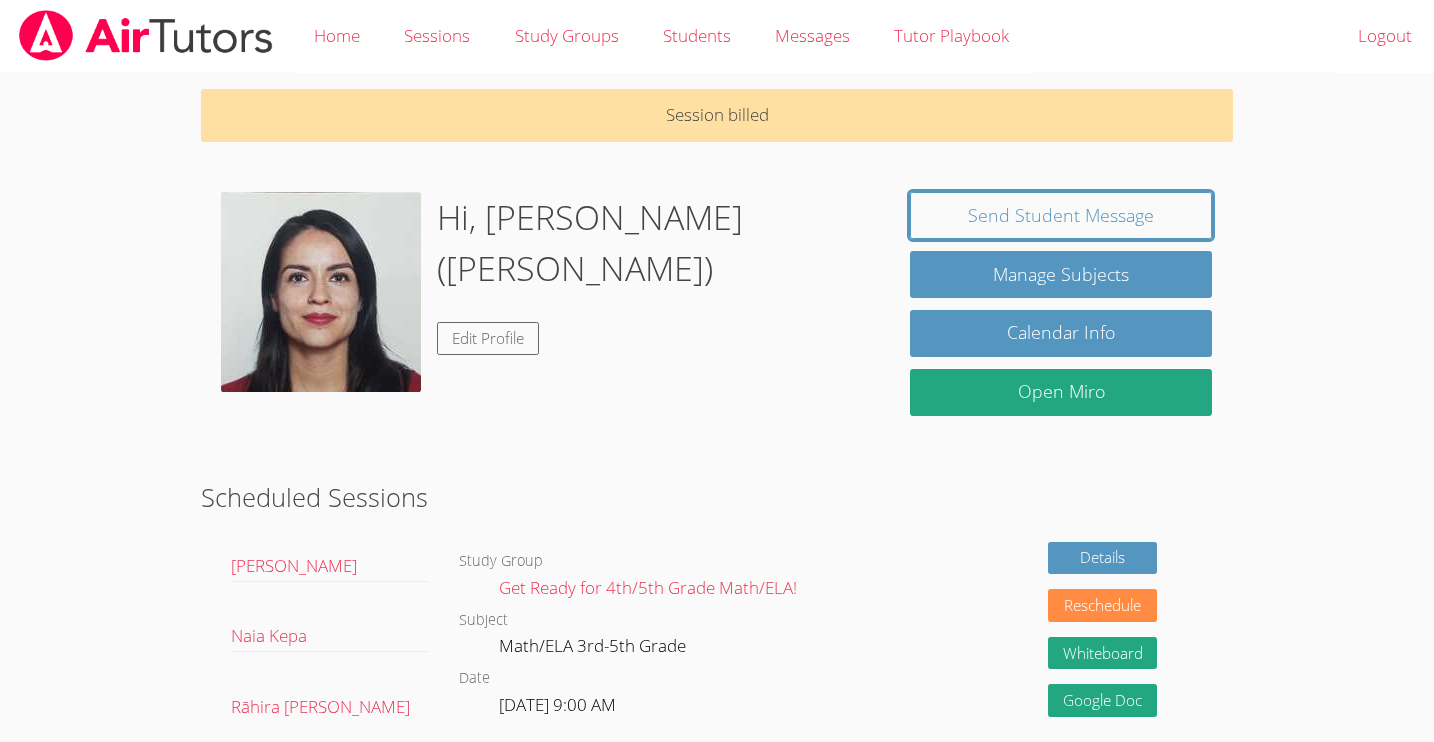 scroll, scrollTop: 0, scrollLeft: 0, axis: both 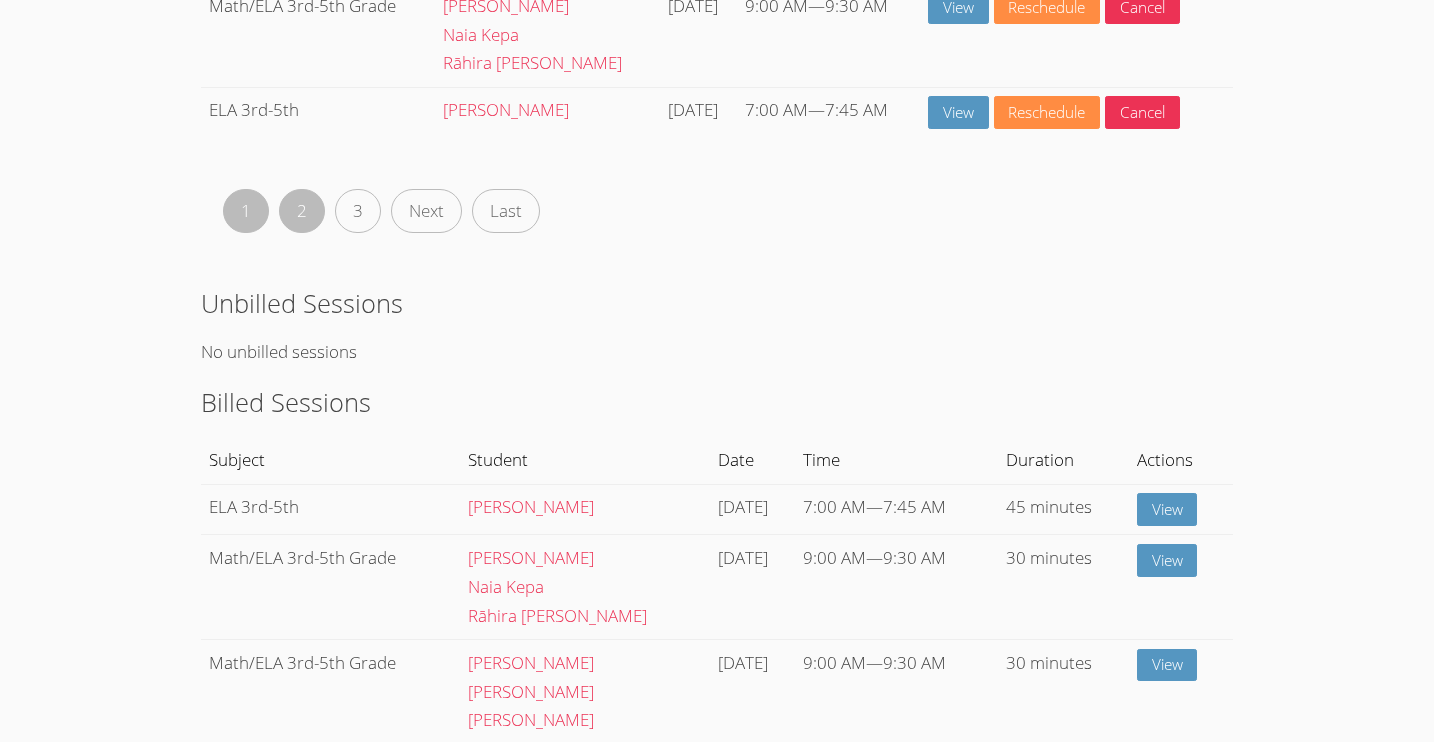 click on "2" at bounding box center (302, 211) 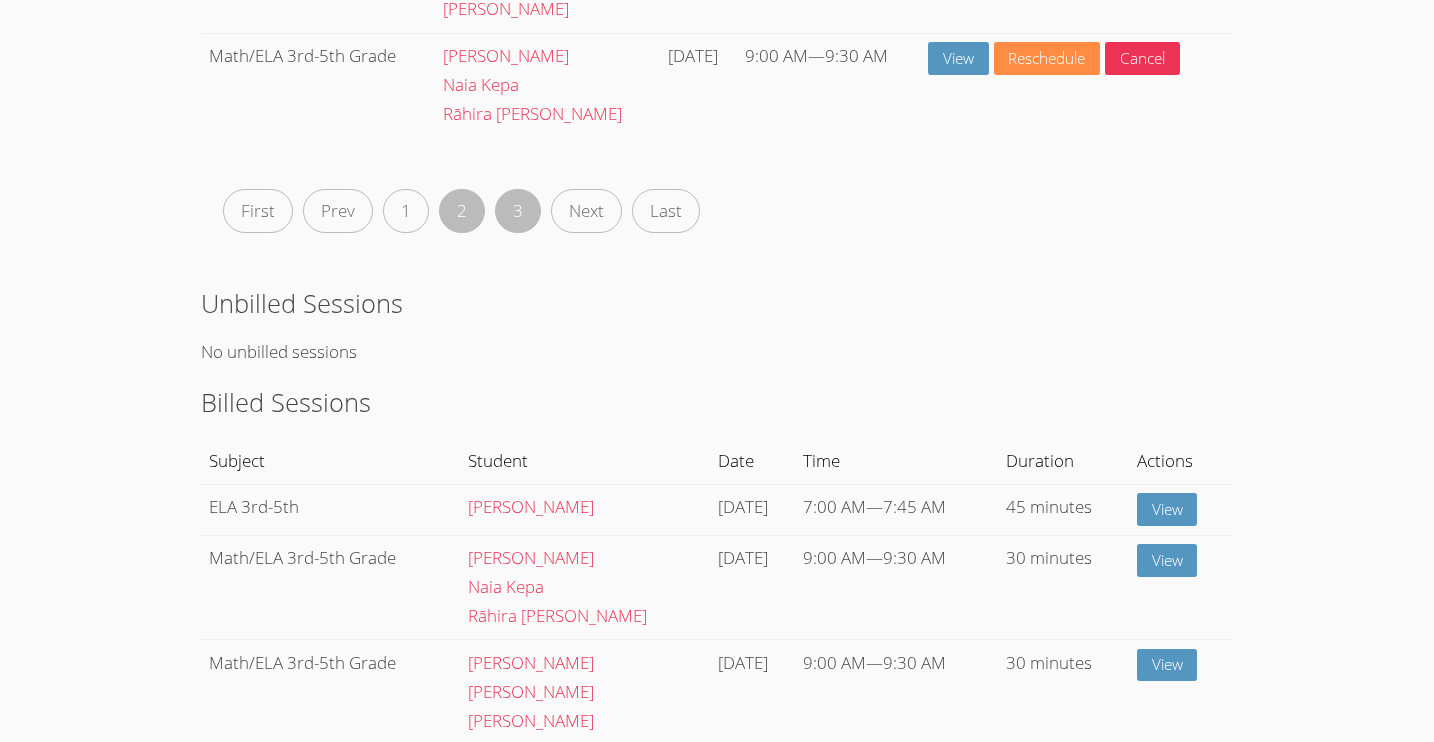 click on "3" at bounding box center (518, 211) 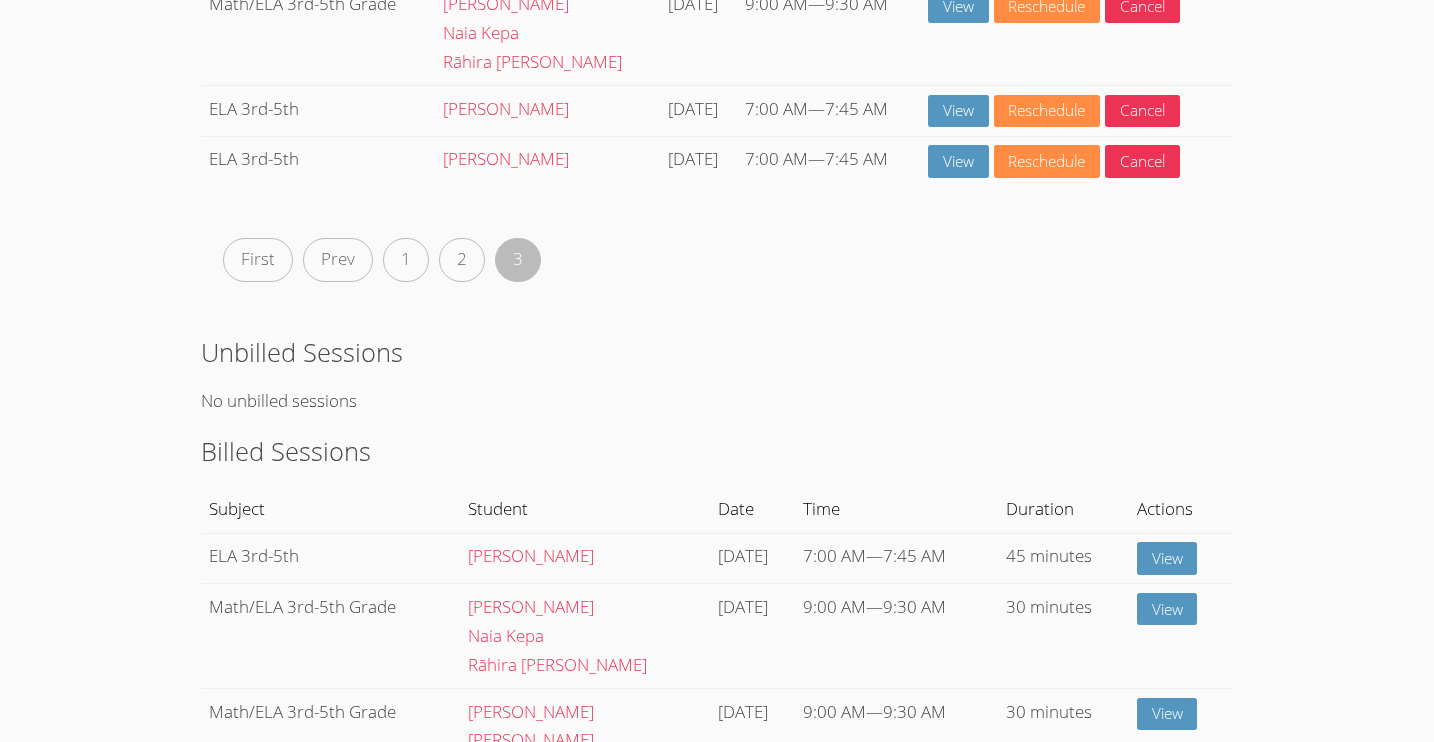 click on "2" at bounding box center [462, 260] 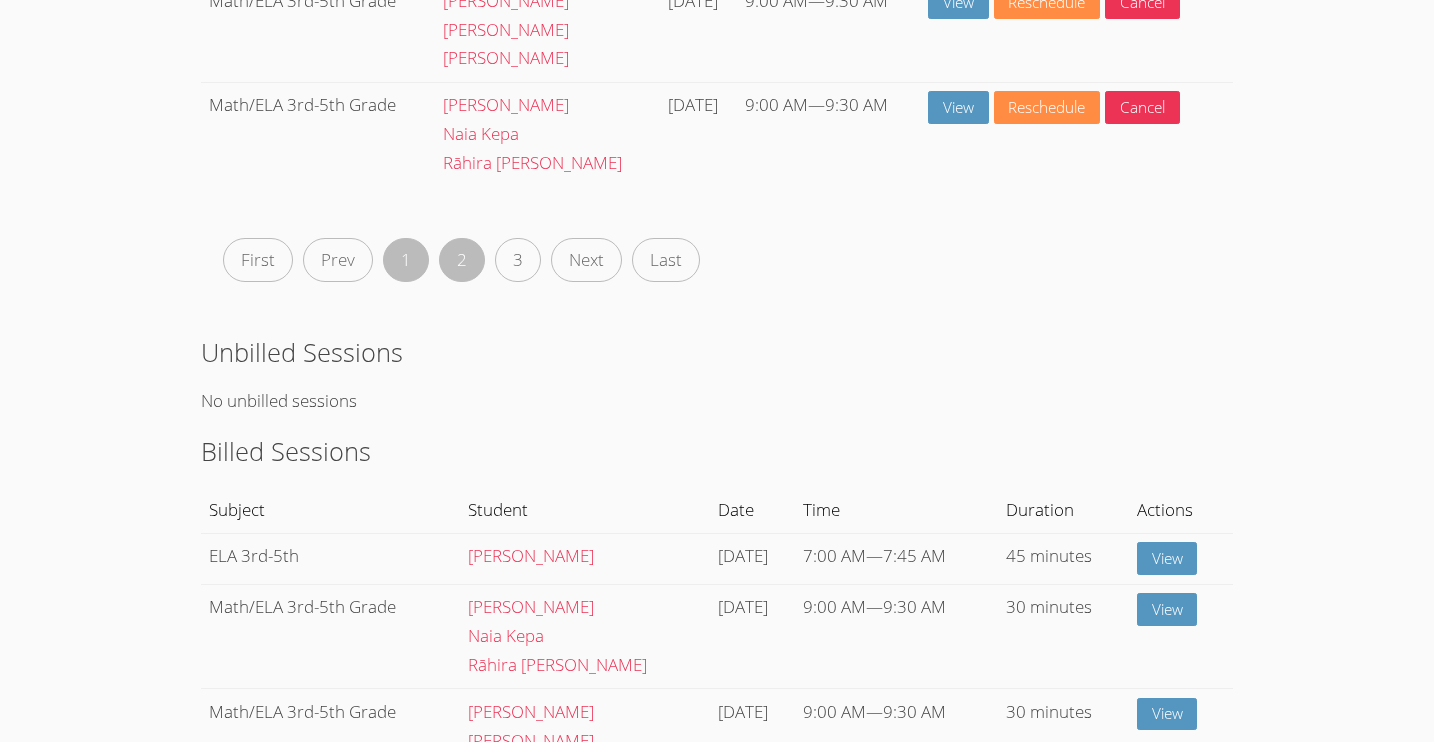 click on "1" at bounding box center (406, 260) 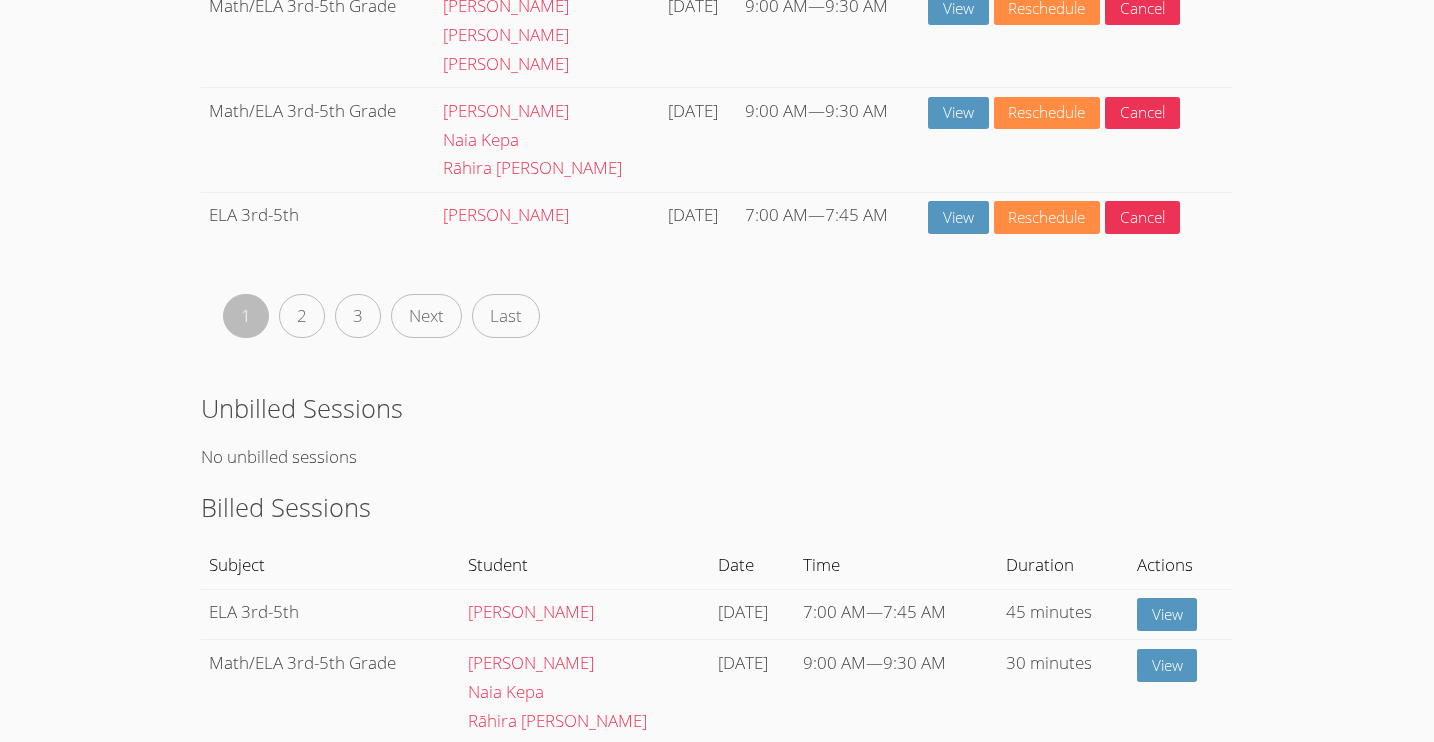 scroll, scrollTop: 0, scrollLeft: 0, axis: both 